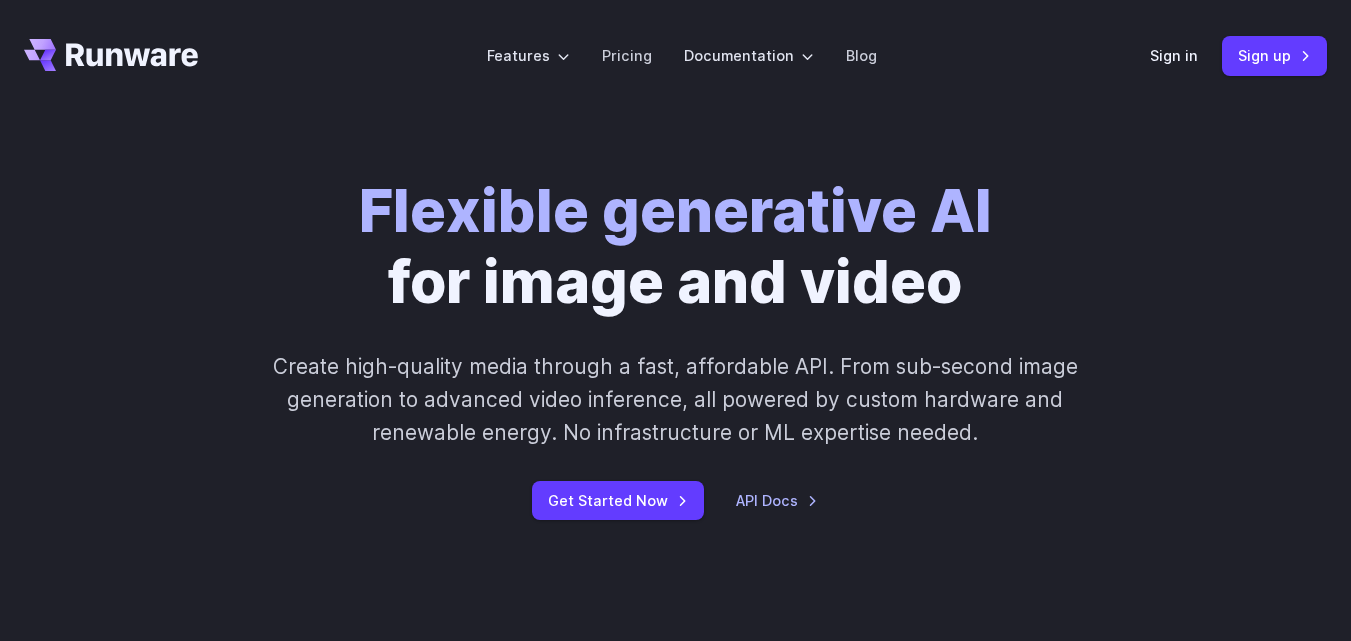 scroll, scrollTop: 0, scrollLeft: 0, axis: both 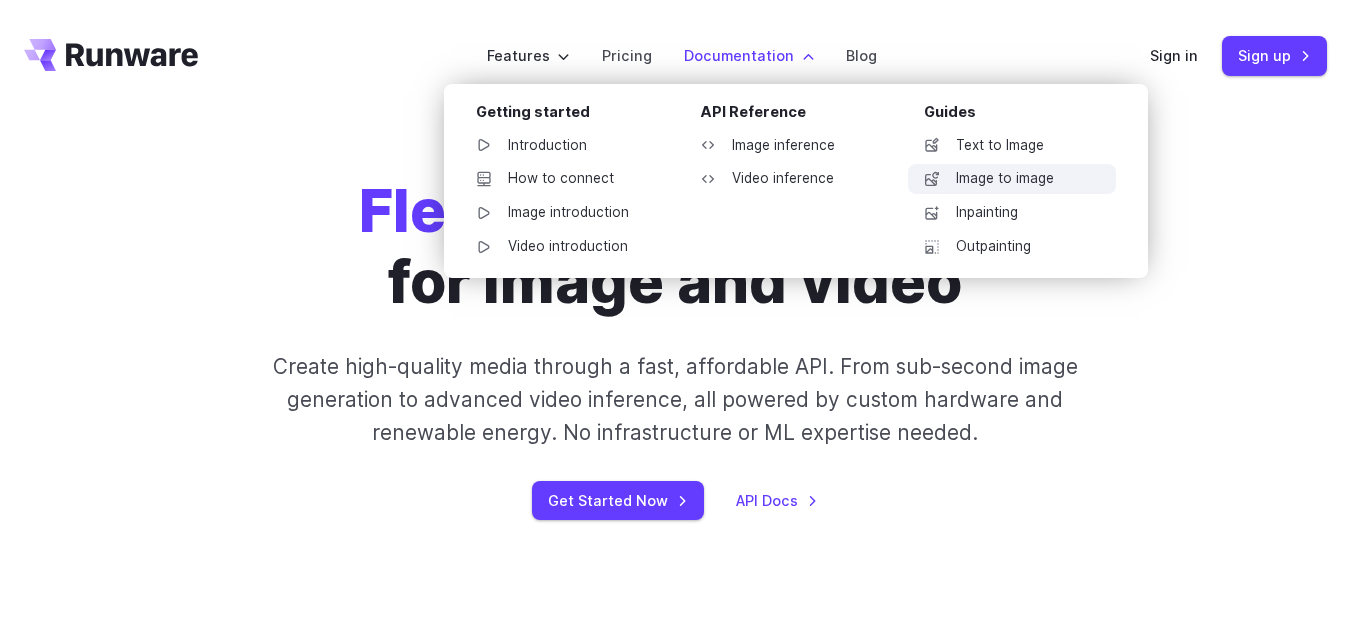 click on "Image to image" at bounding box center [1012, 179] 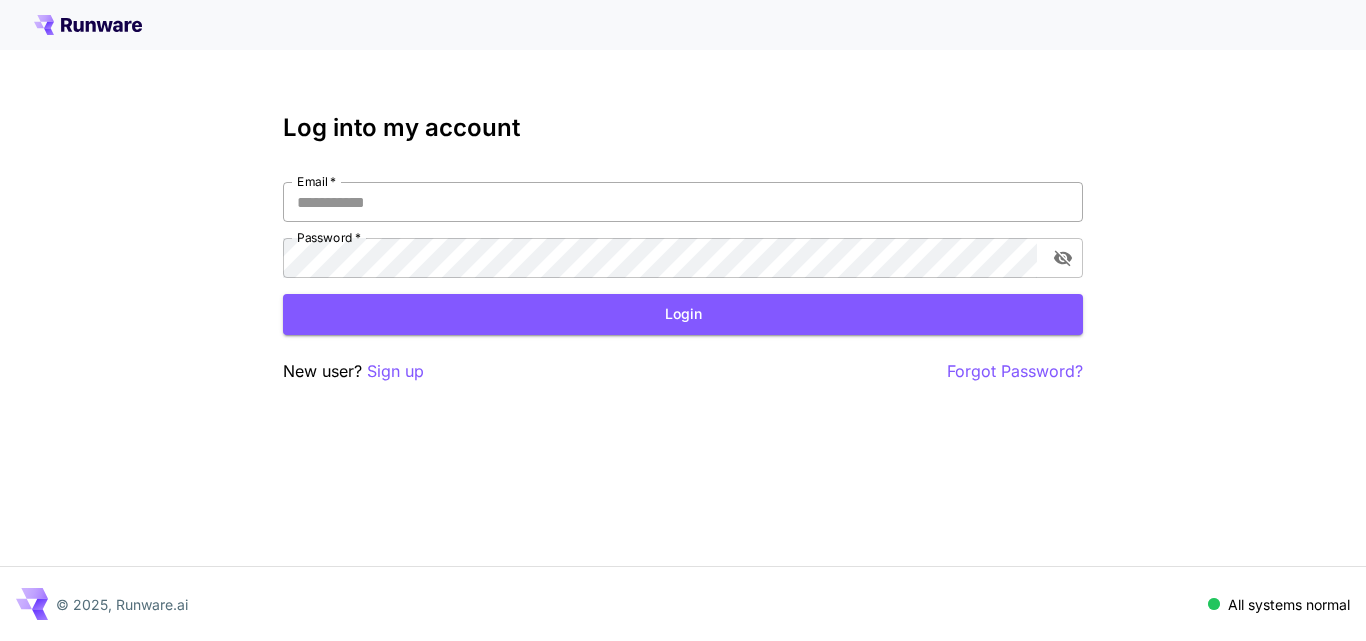 scroll, scrollTop: 0, scrollLeft: 0, axis: both 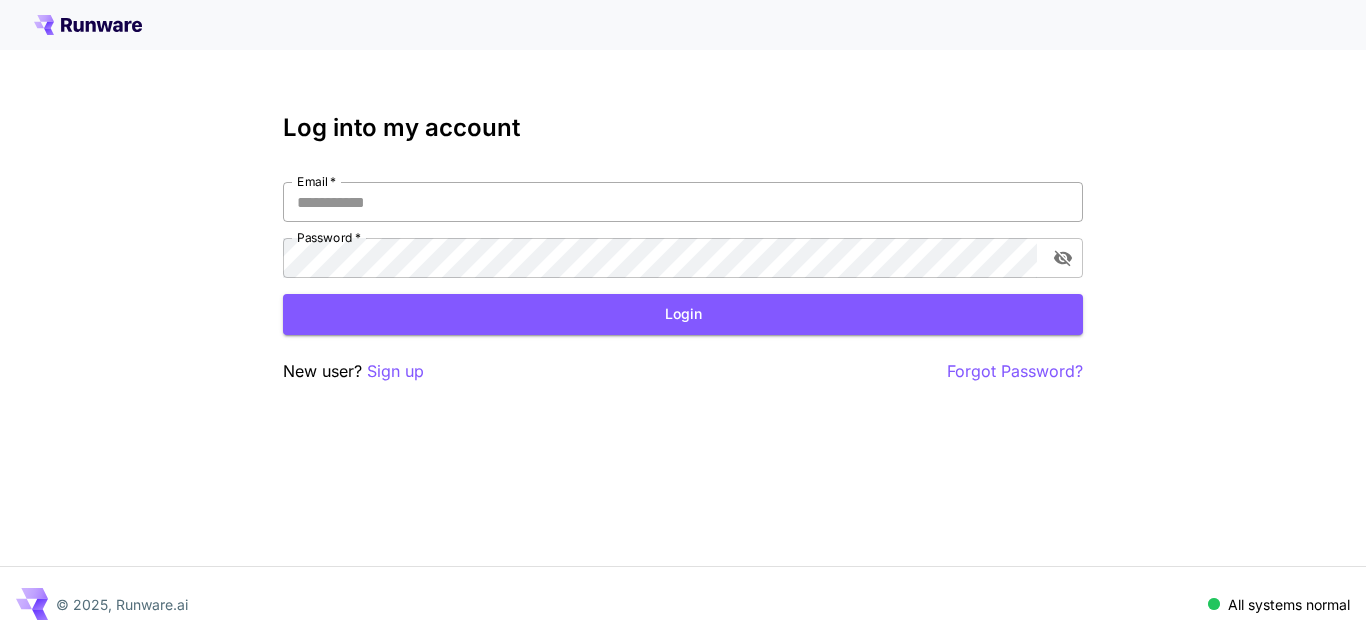click on "Email   *" at bounding box center [683, 202] 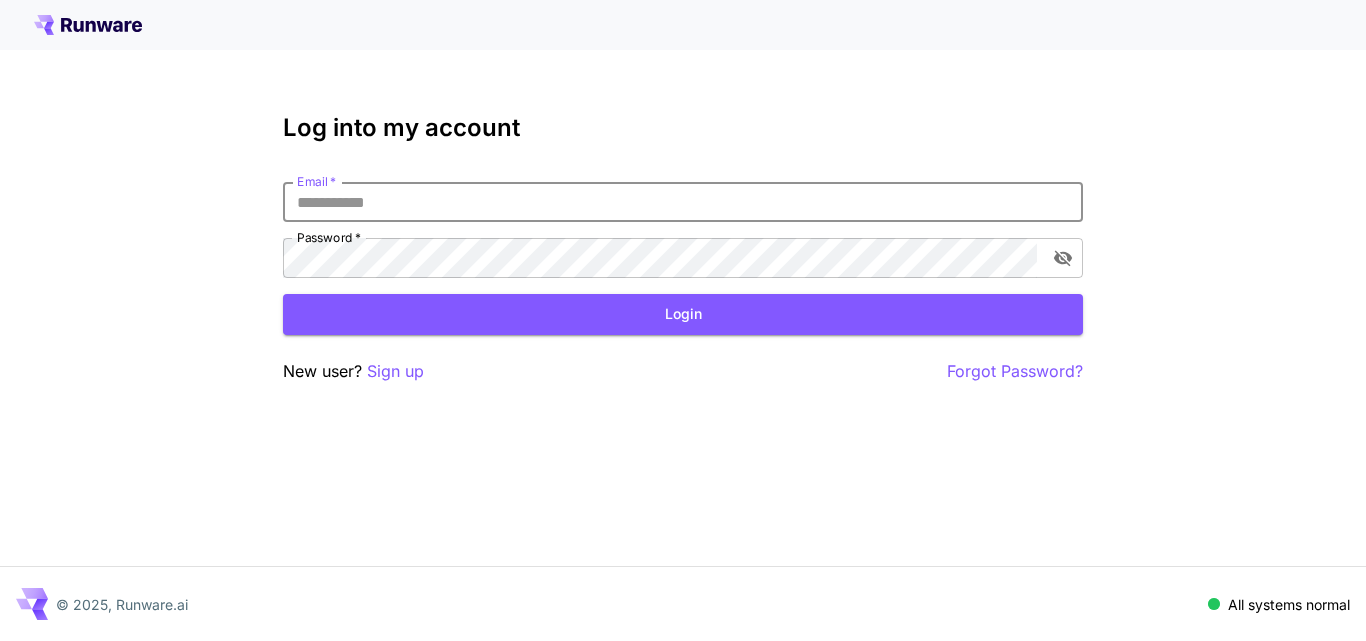 type on "**********" 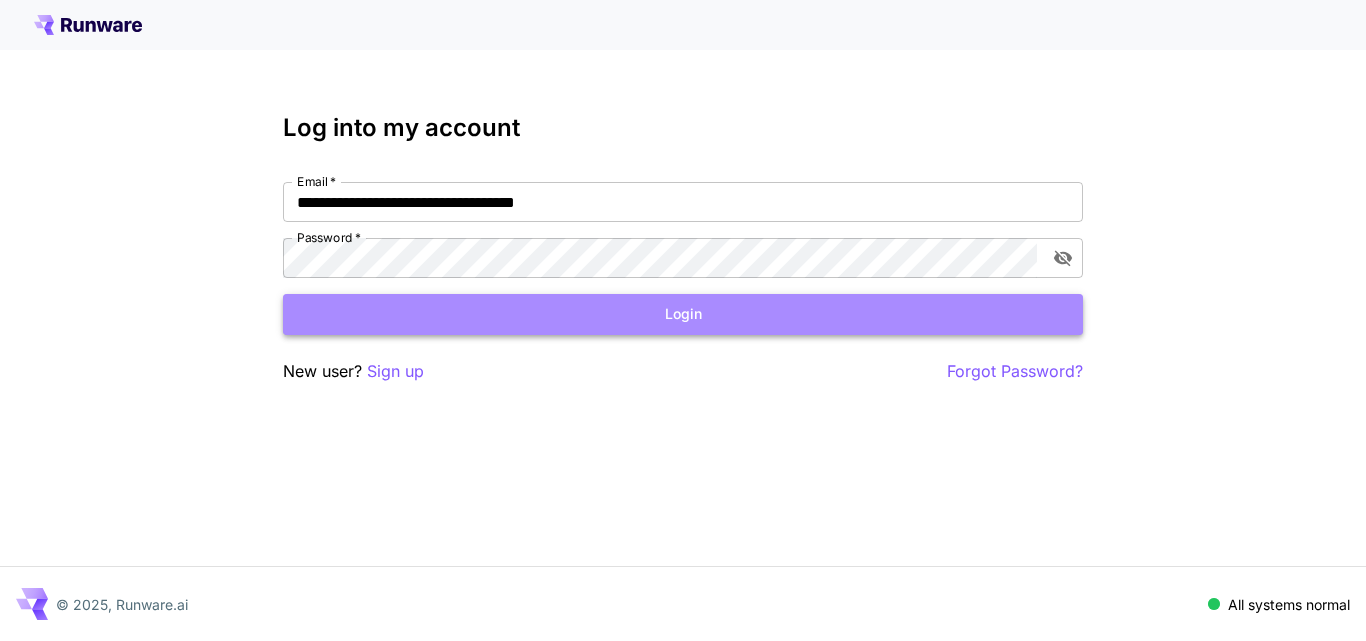 click on "Login" at bounding box center [683, 314] 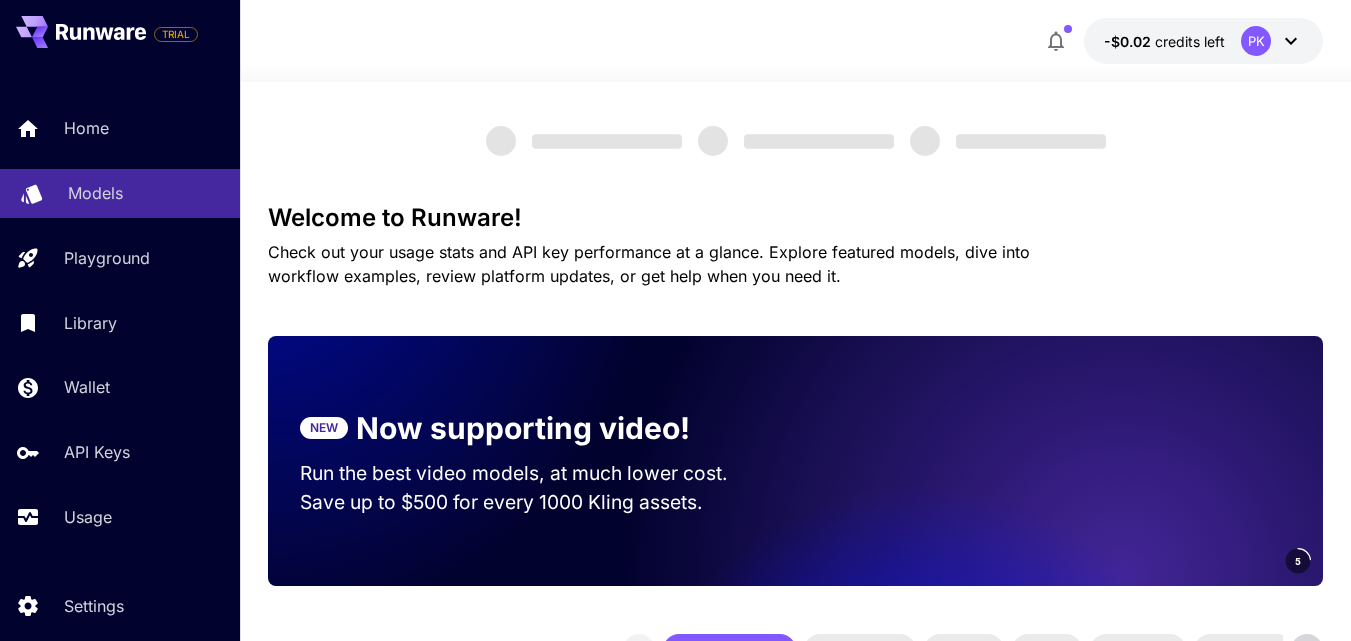 click on "Models" at bounding box center (146, 193) 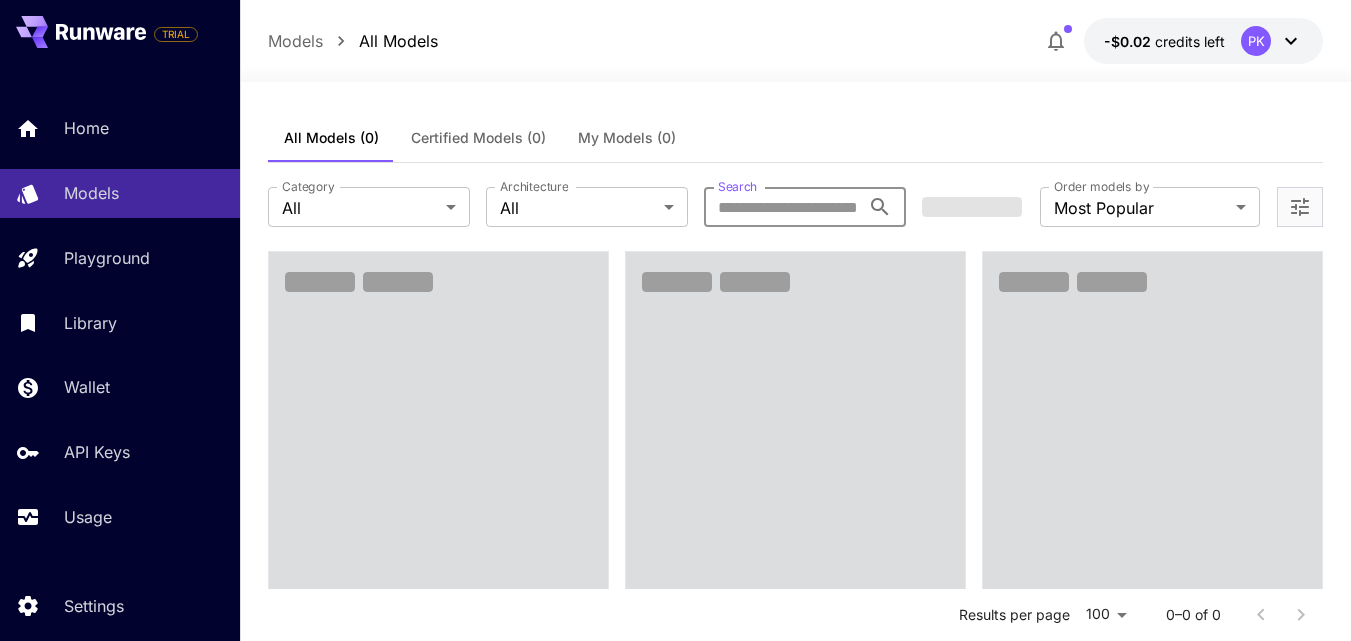 click on "Search" at bounding box center (782, 207) 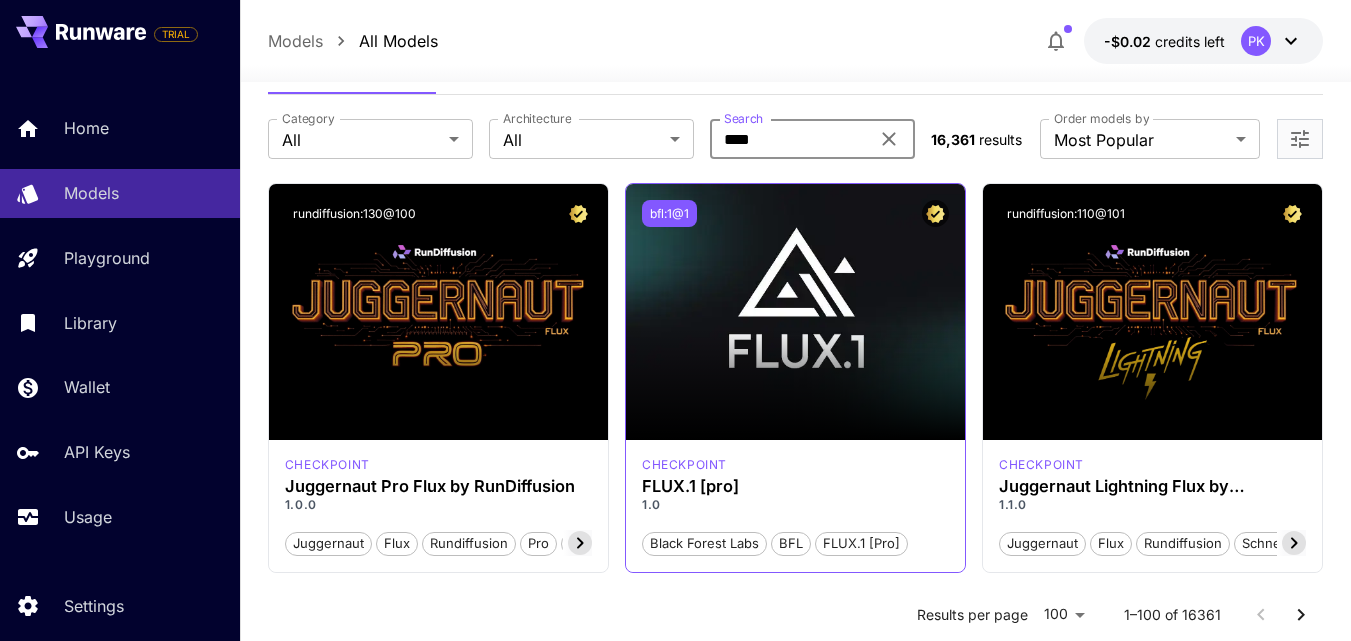 scroll, scrollTop: 100, scrollLeft: 0, axis: vertical 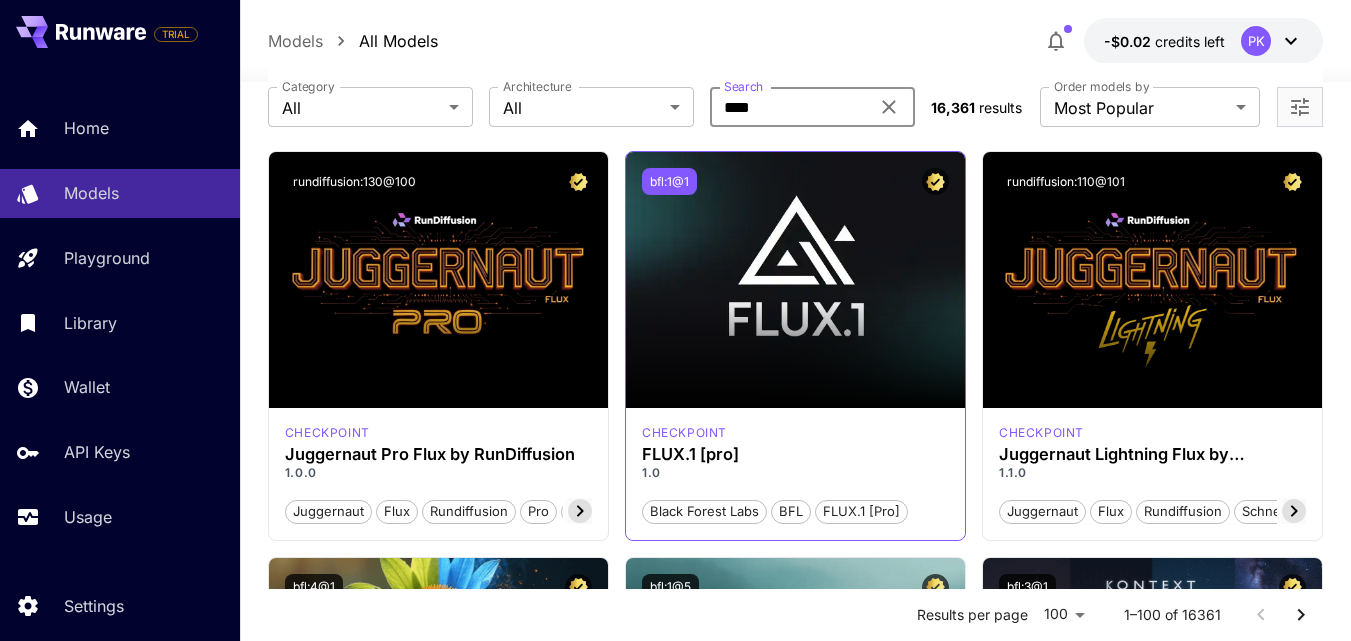 type on "****" 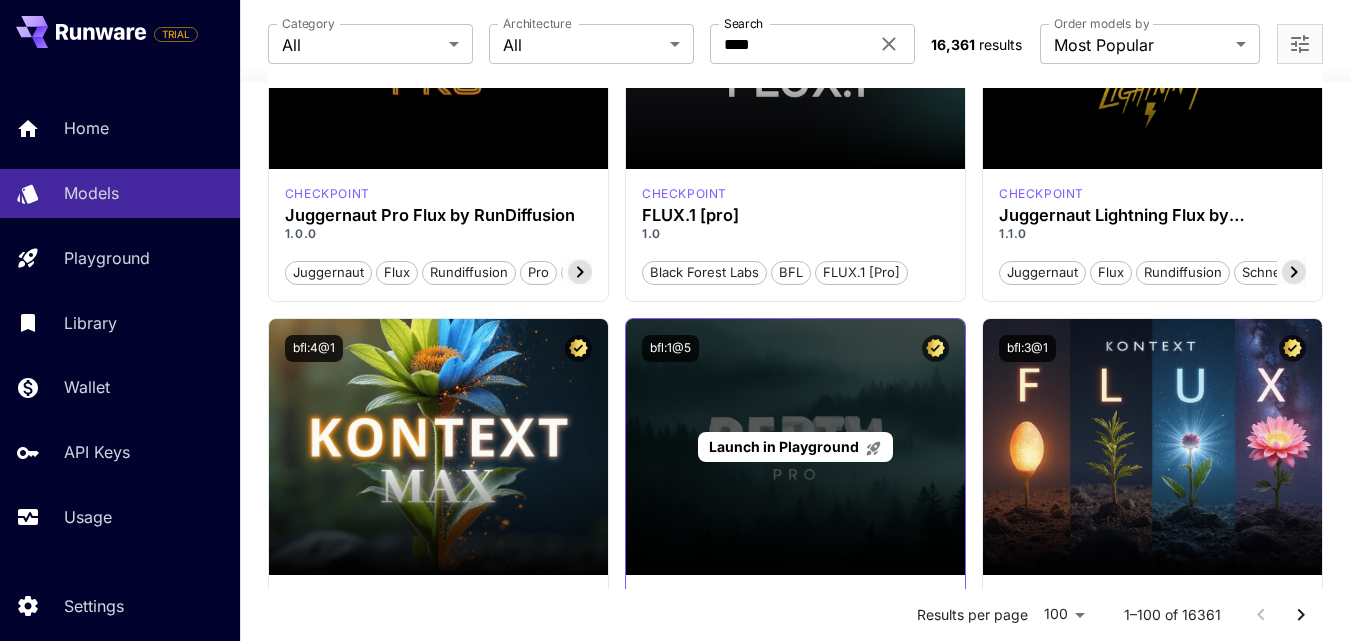 scroll, scrollTop: 400, scrollLeft: 0, axis: vertical 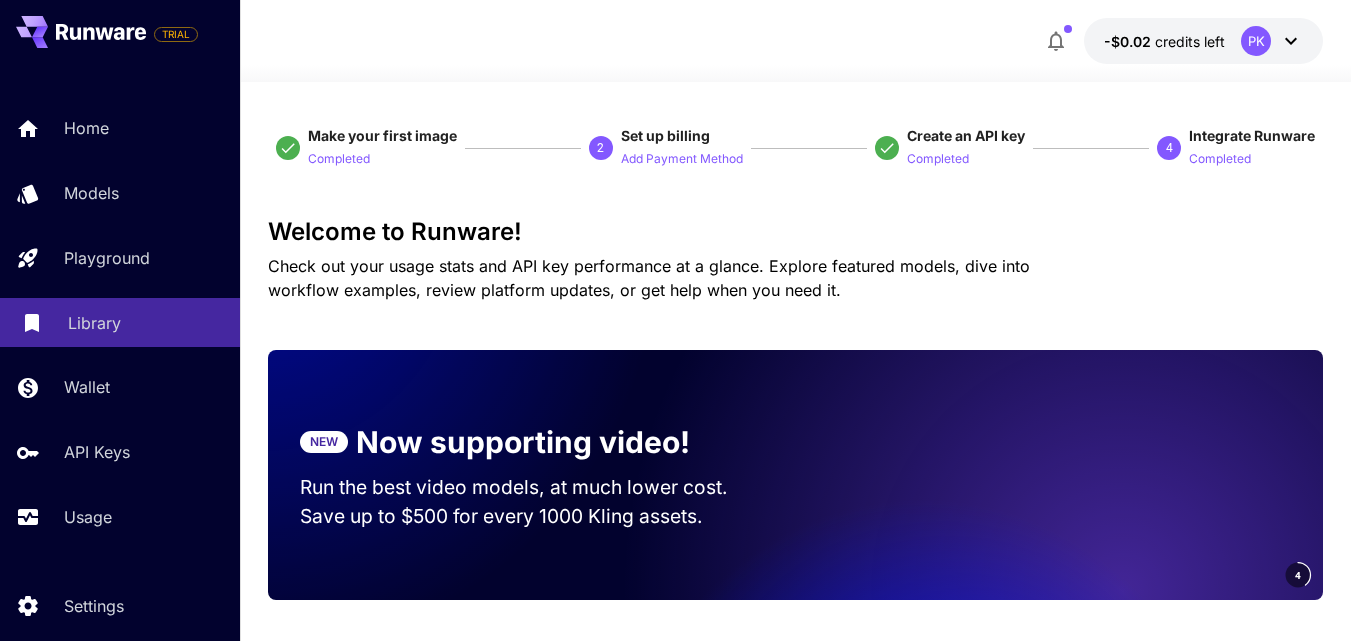 click on "Library" at bounding box center [146, 323] 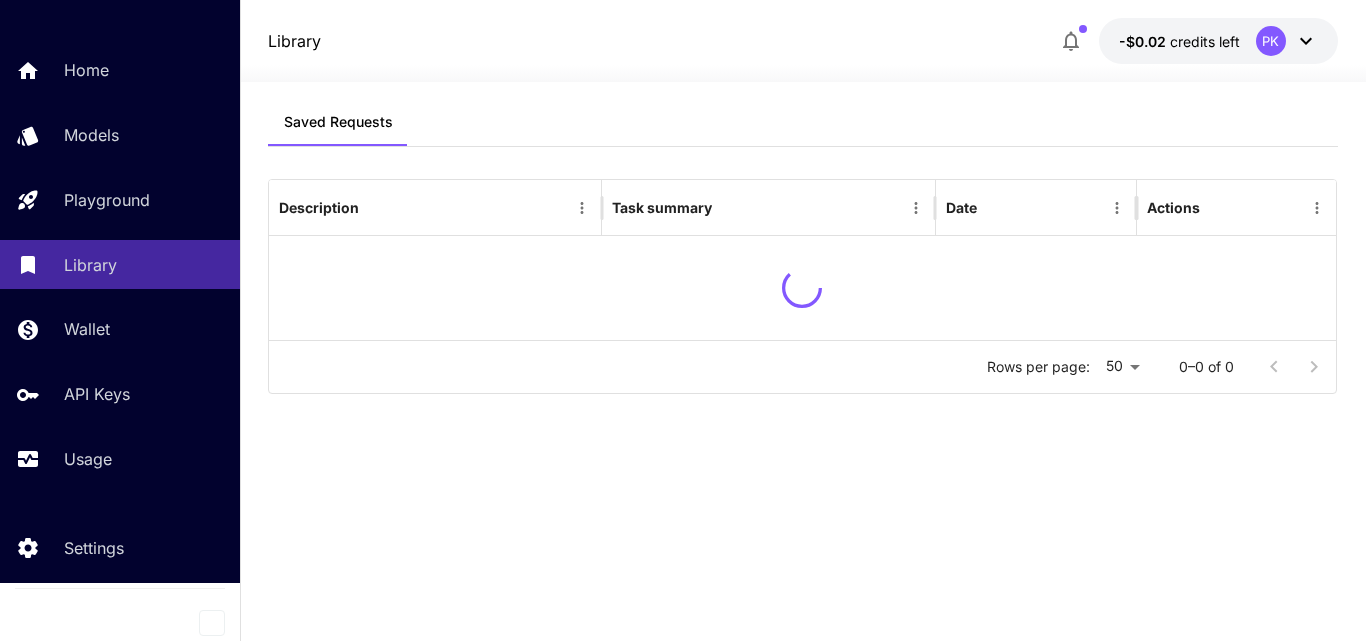 scroll, scrollTop: 0, scrollLeft: 0, axis: both 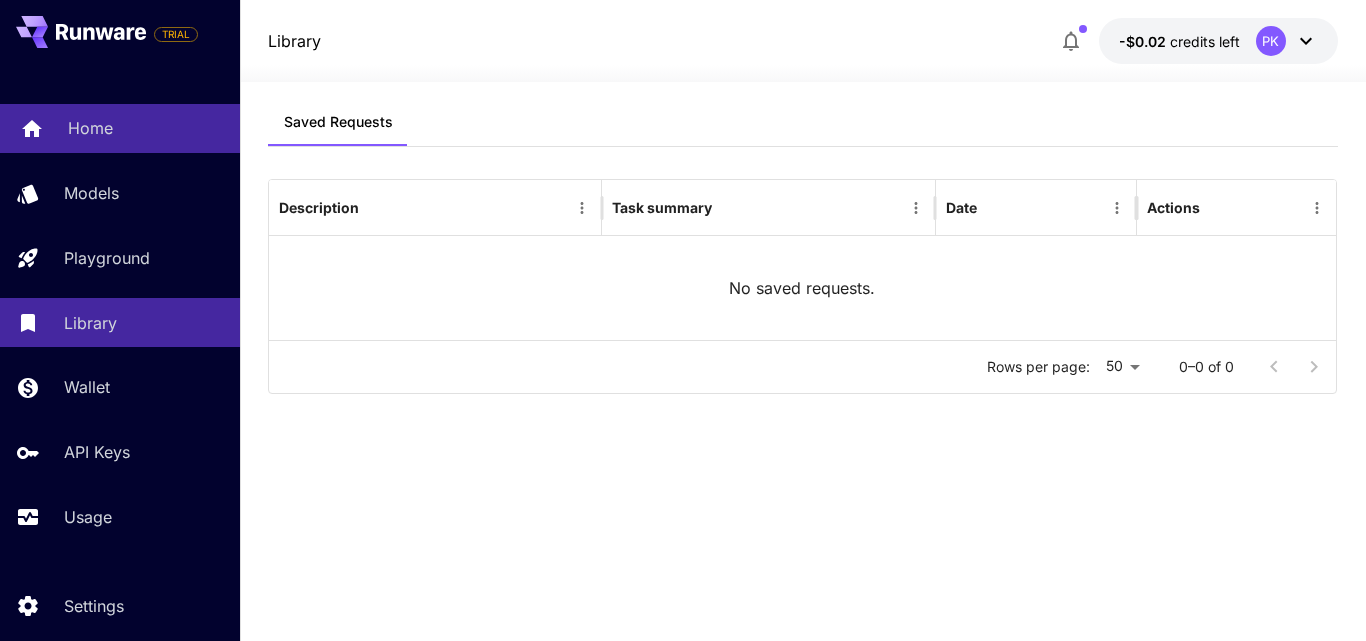 click on "Home" at bounding box center [90, 128] 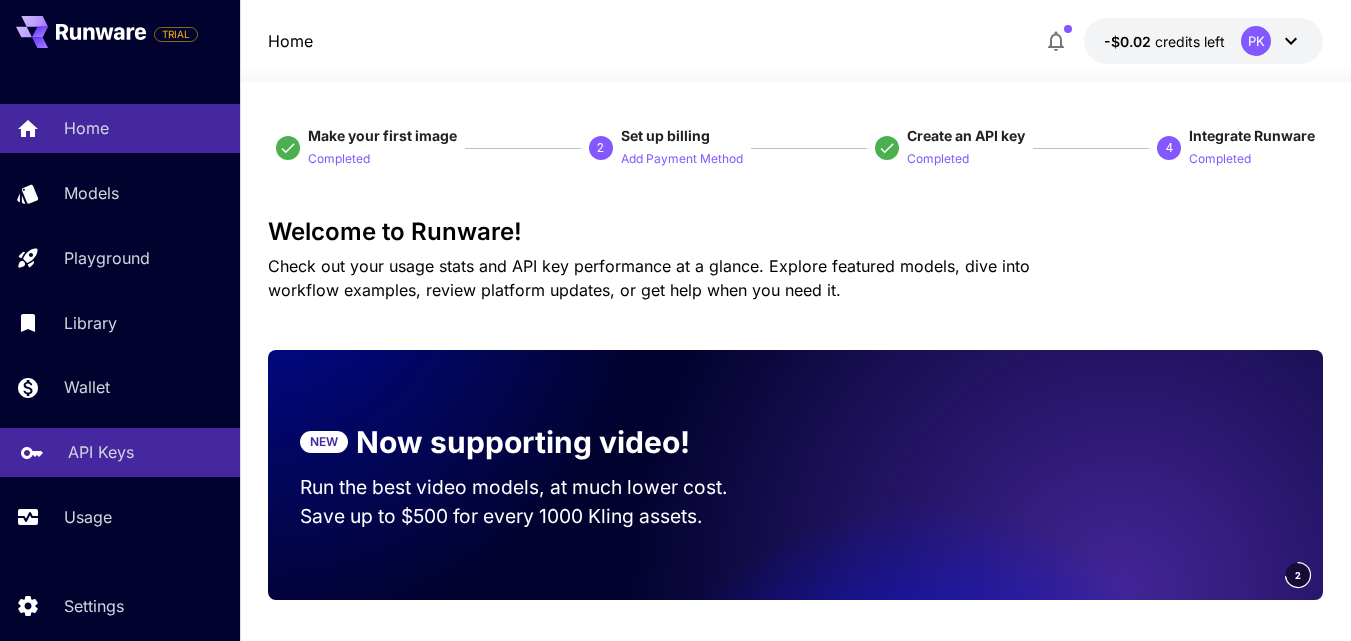 click on "API Keys" at bounding box center [101, 452] 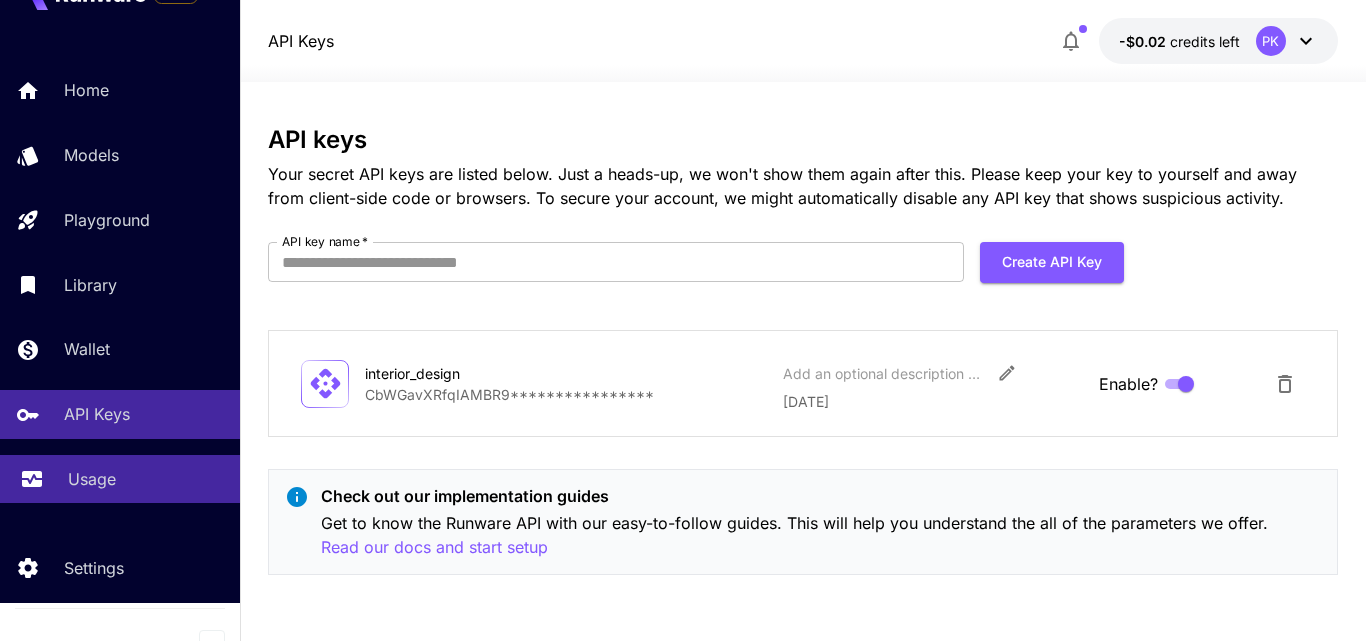 scroll, scrollTop: 58, scrollLeft: 0, axis: vertical 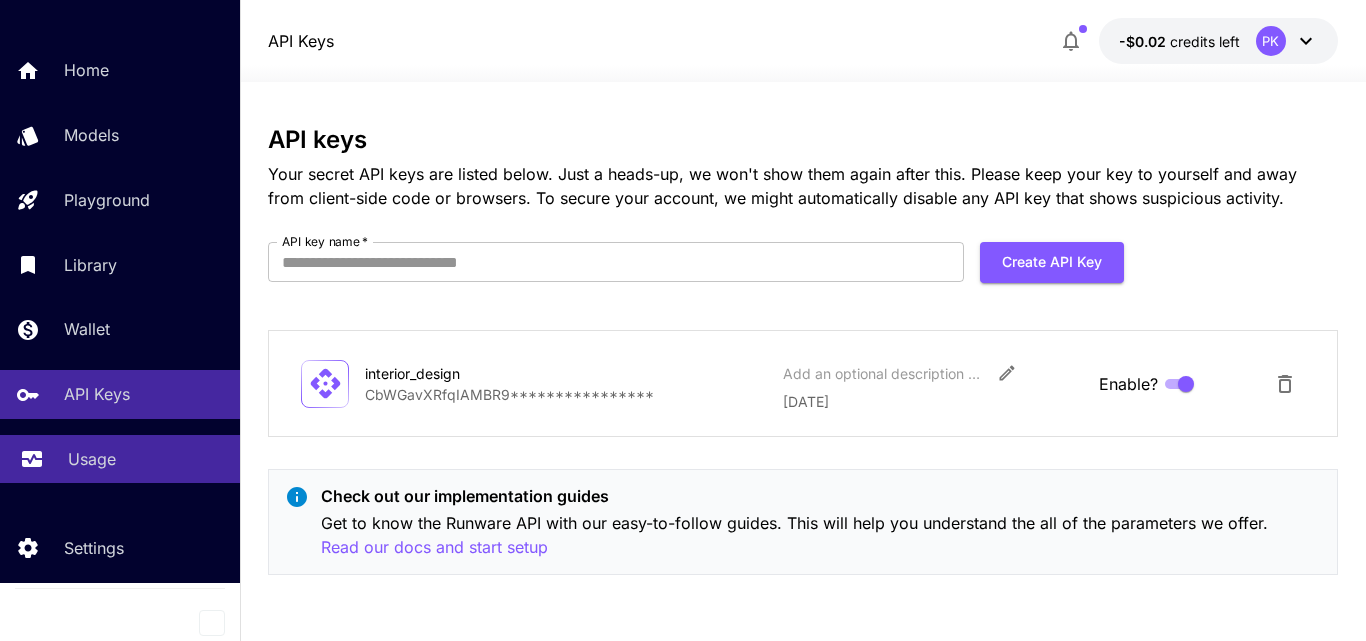 click on "Usage" at bounding box center [146, 459] 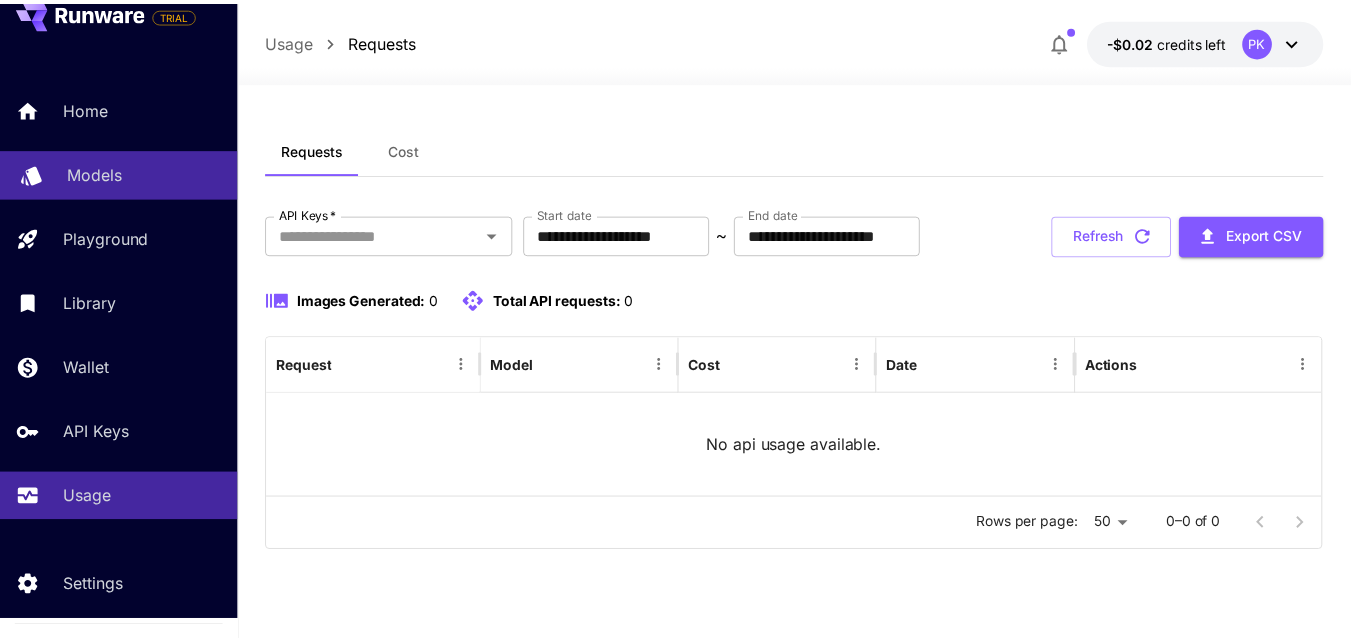 scroll, scrollTop: 0, scrollLeft: 0, axis: both 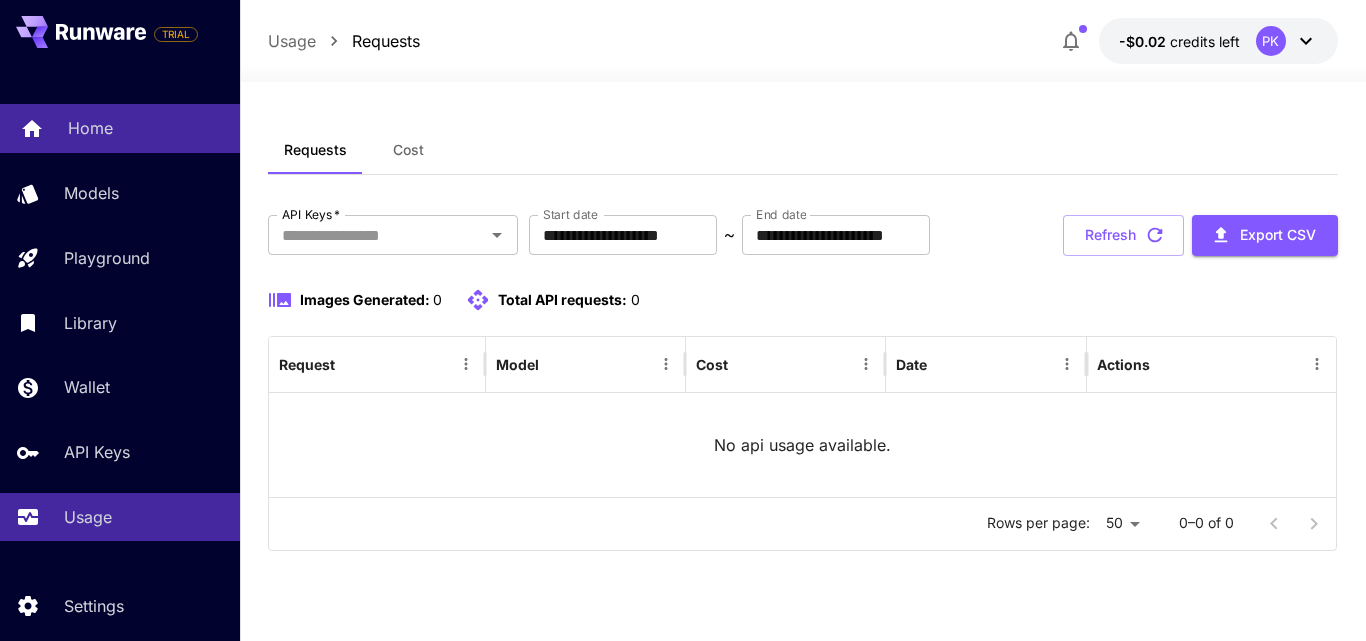 click on "Home" at bounding box center (90, 128) 